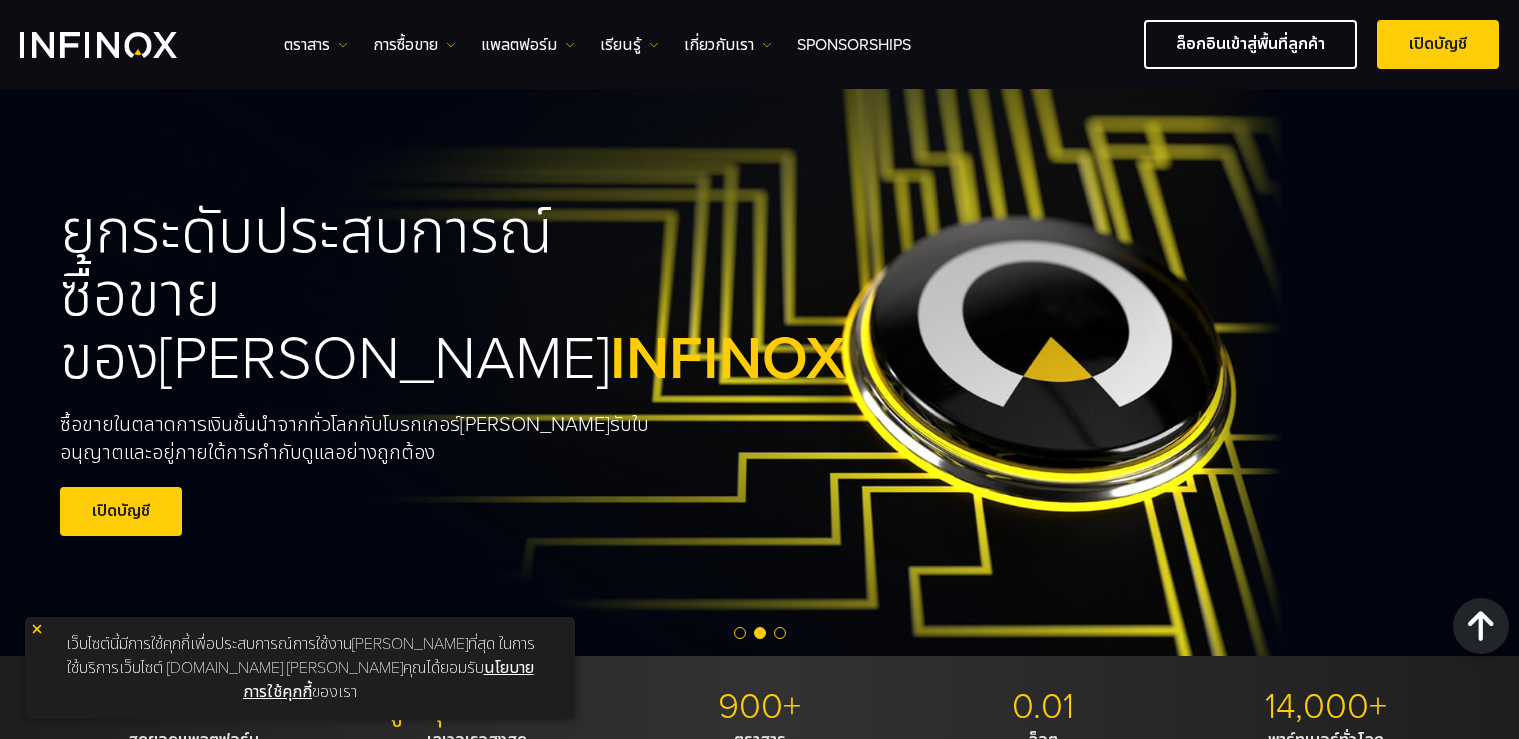 scroll, scrollTop: 6854, scrollLeft: 0, axis: vertical 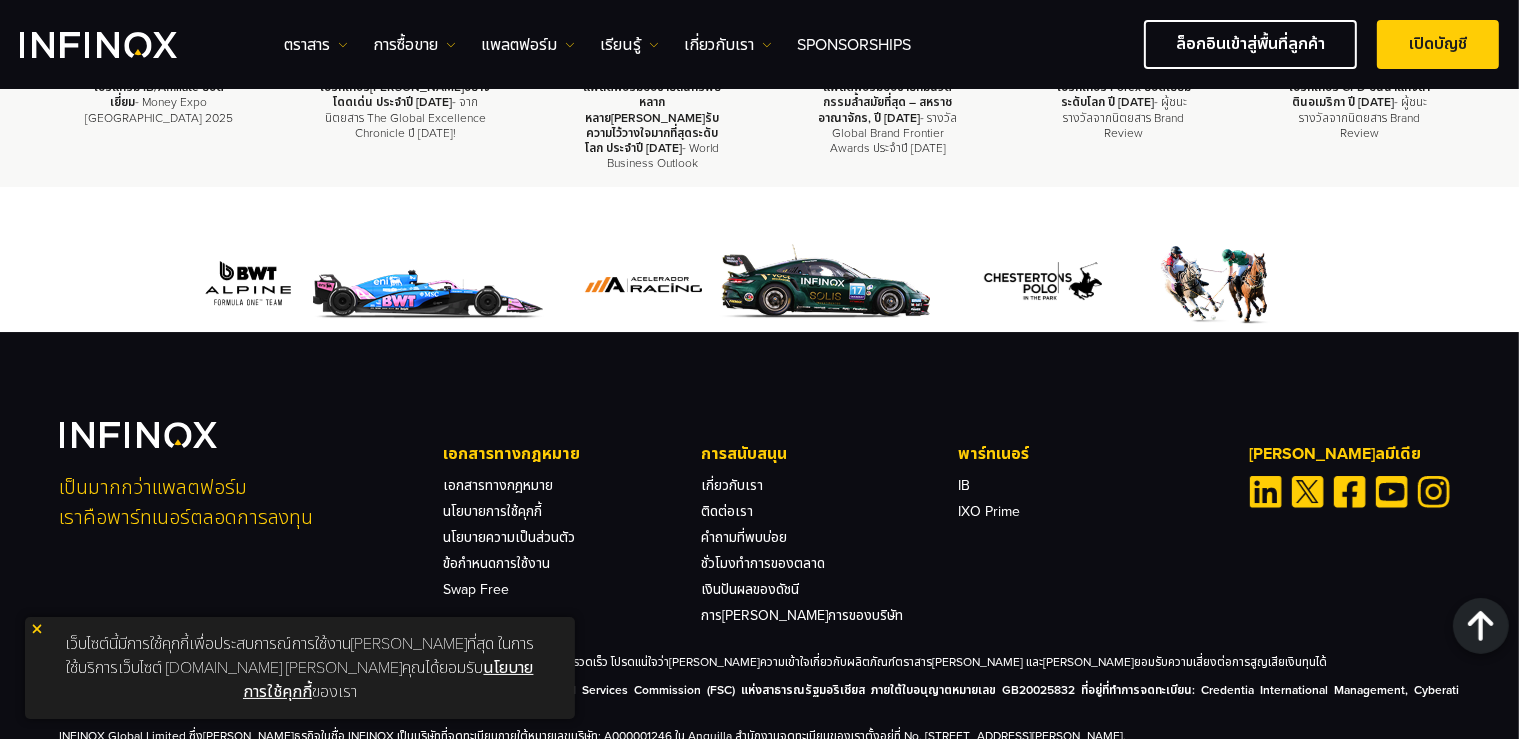 drag, startPoint x: 1193, startPoint y: 446, endPoint x: 952, endPoint y: 728, distance: 370.95148 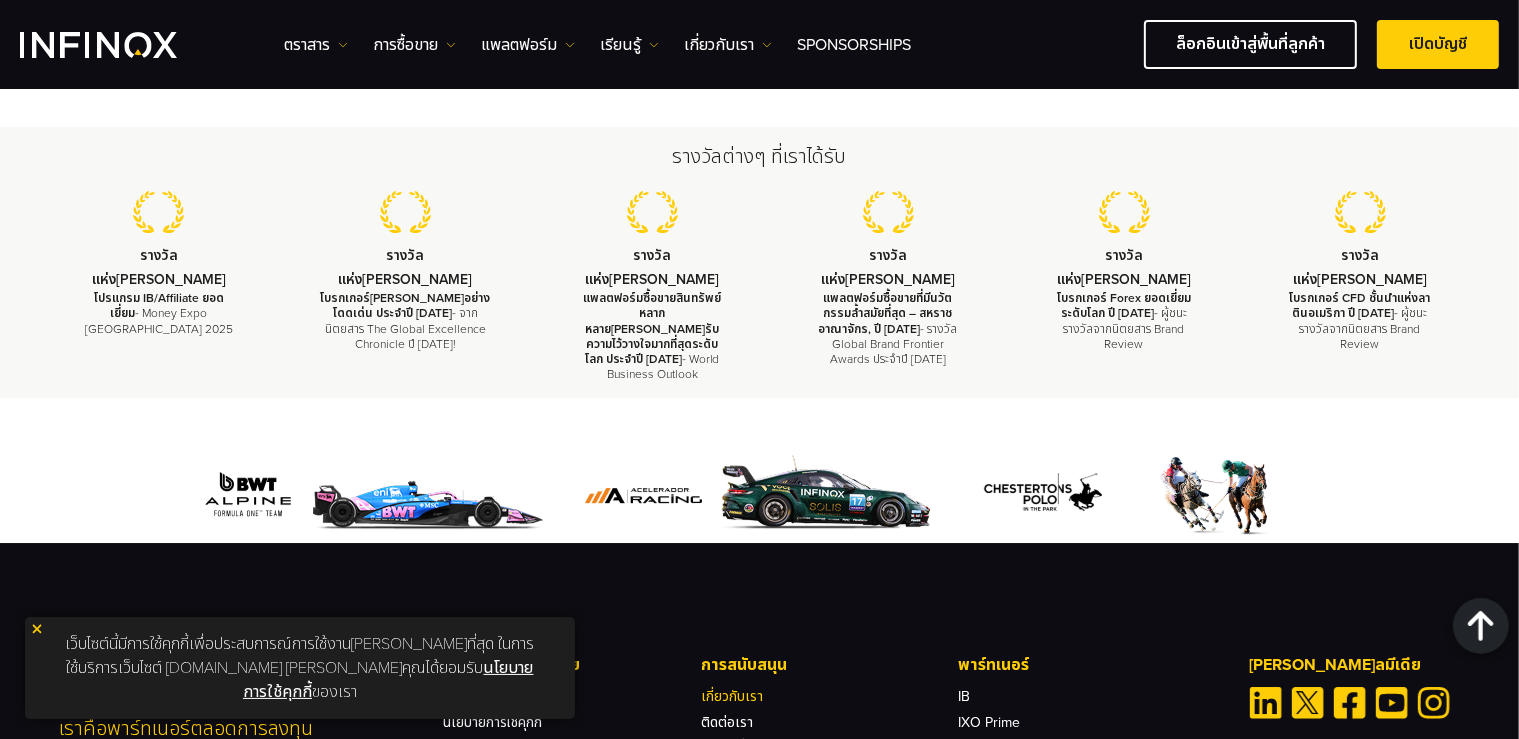 click on "เกี่ยวกับเรา" at bounding box center (732, 696) 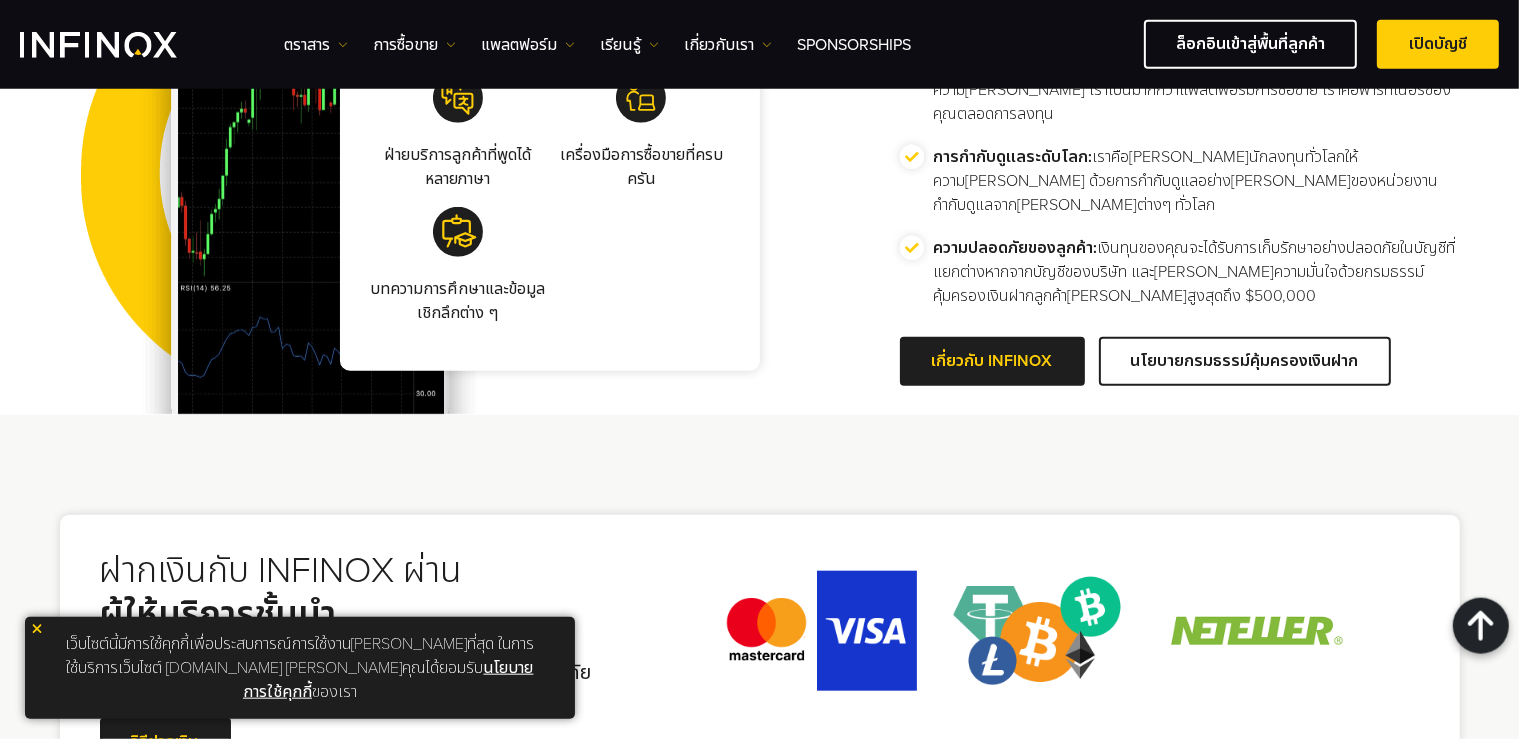 scroll, scrollTop: 4027, scrollLeft: 0, axis: vertical 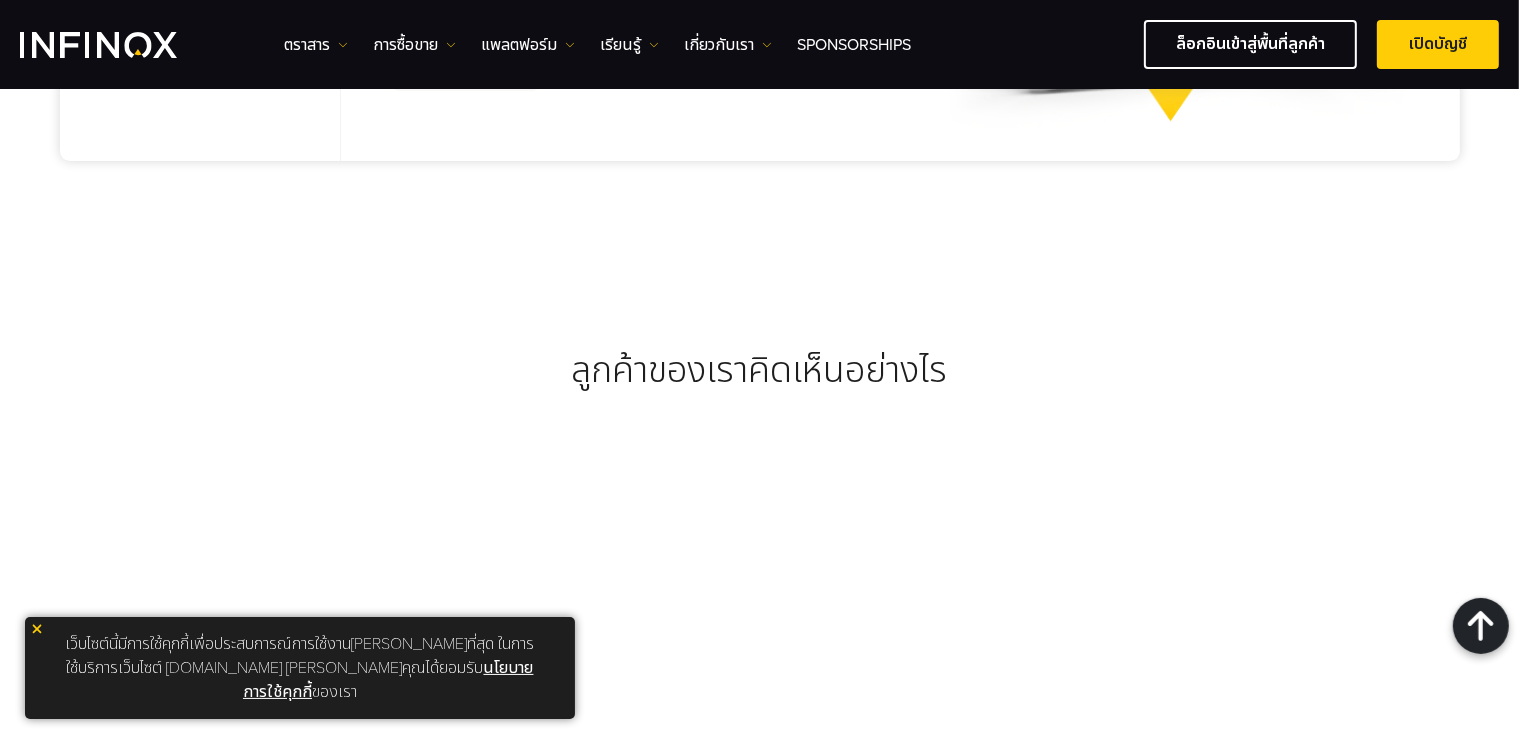 click on "Swap Free" at bounding box center [477, 1413] 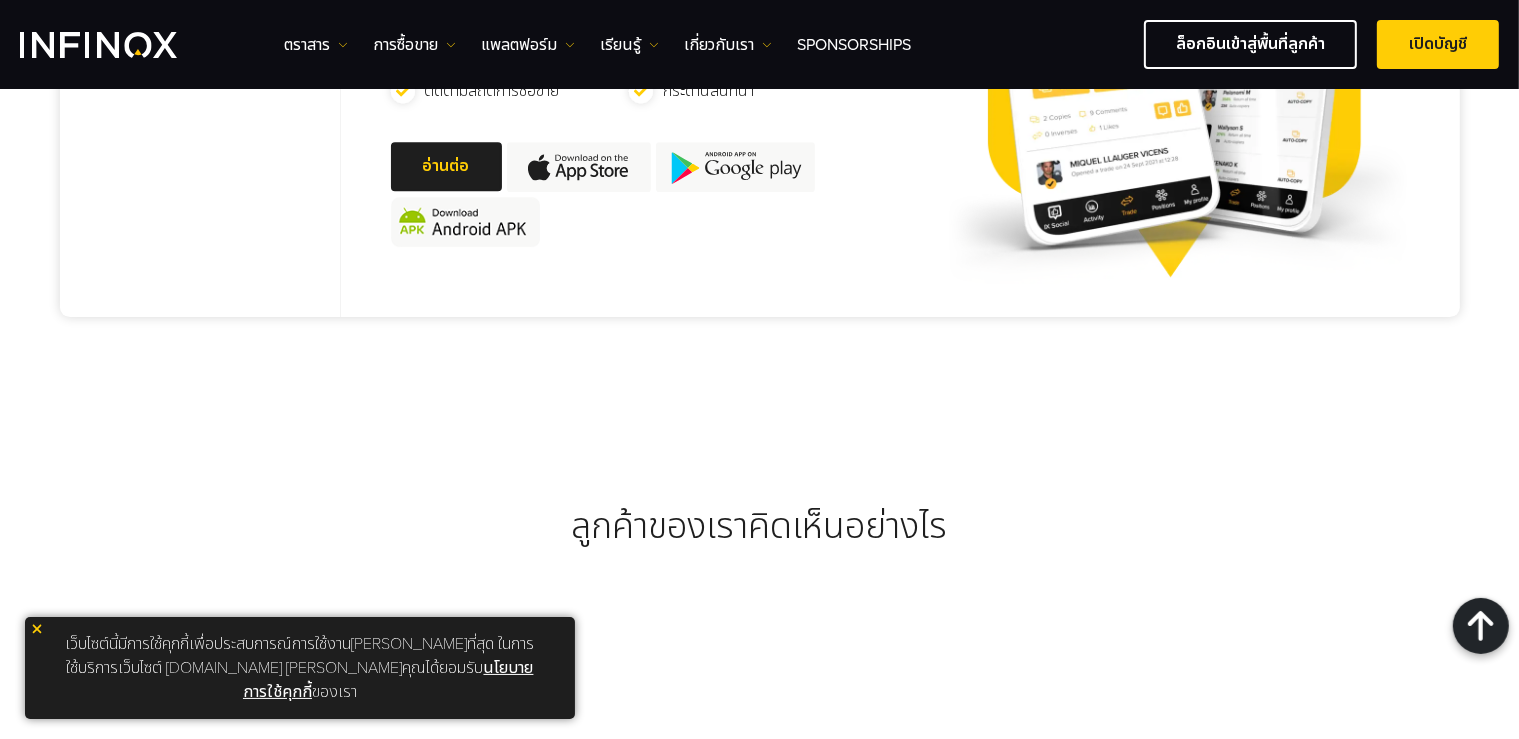 scroll, scrollTop: 6656, scrollLeft: 0, axis: vertical 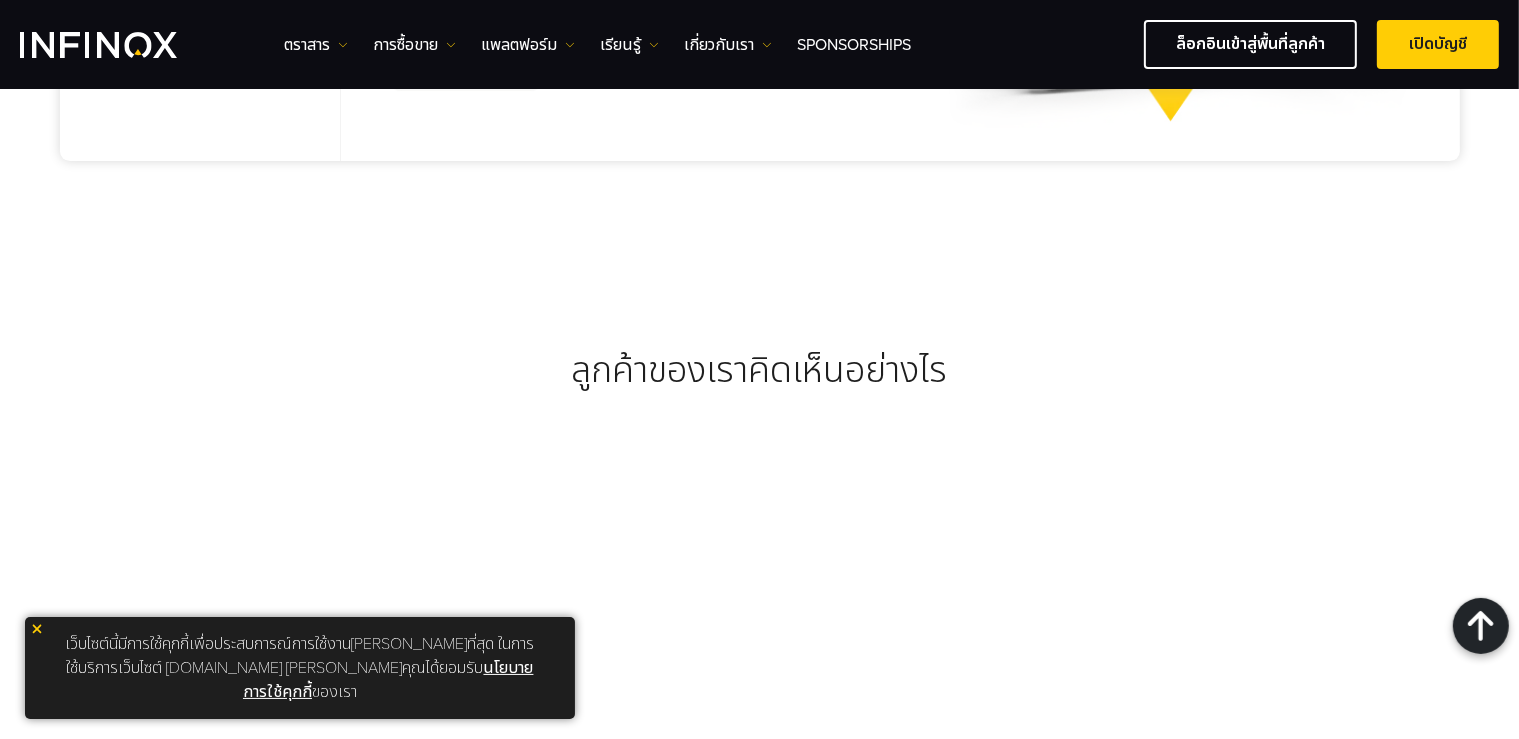click on "ลูกค้าของเราคิดเห็นอย่างไร" at bounding box center [759, 499] 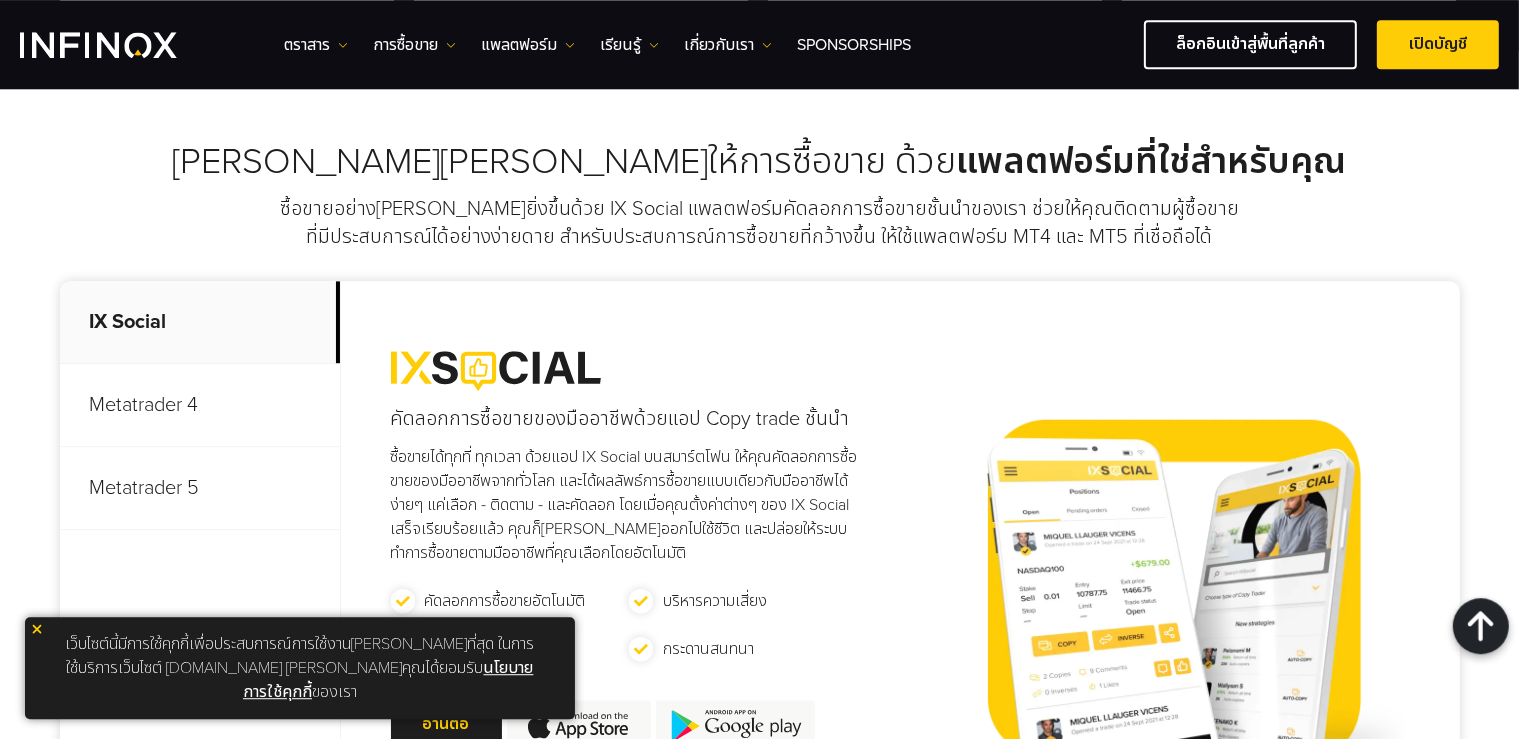 scroll, scrollTop: 5705, scrollLeft: 0, axis: vertical 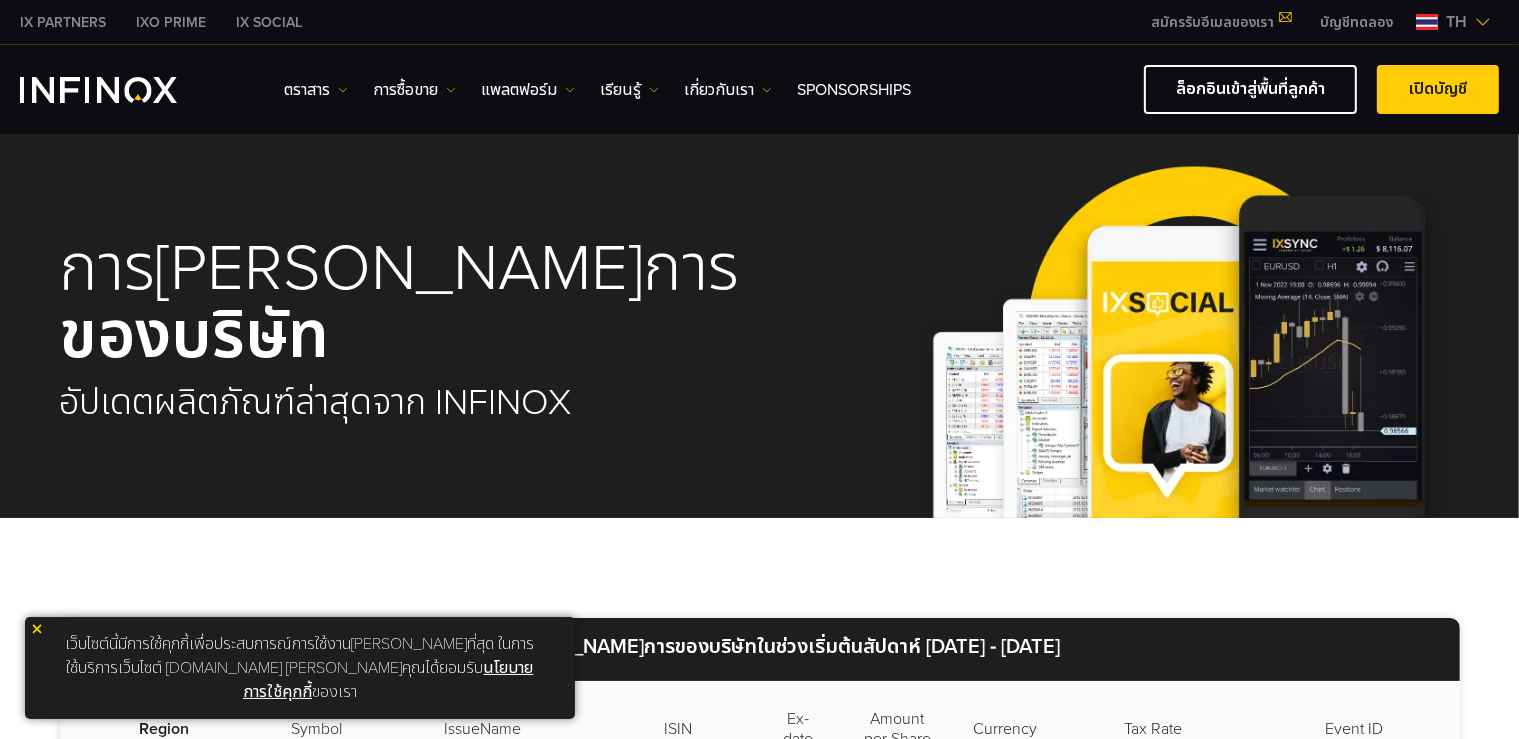 click at bounding box center [1427, 22] 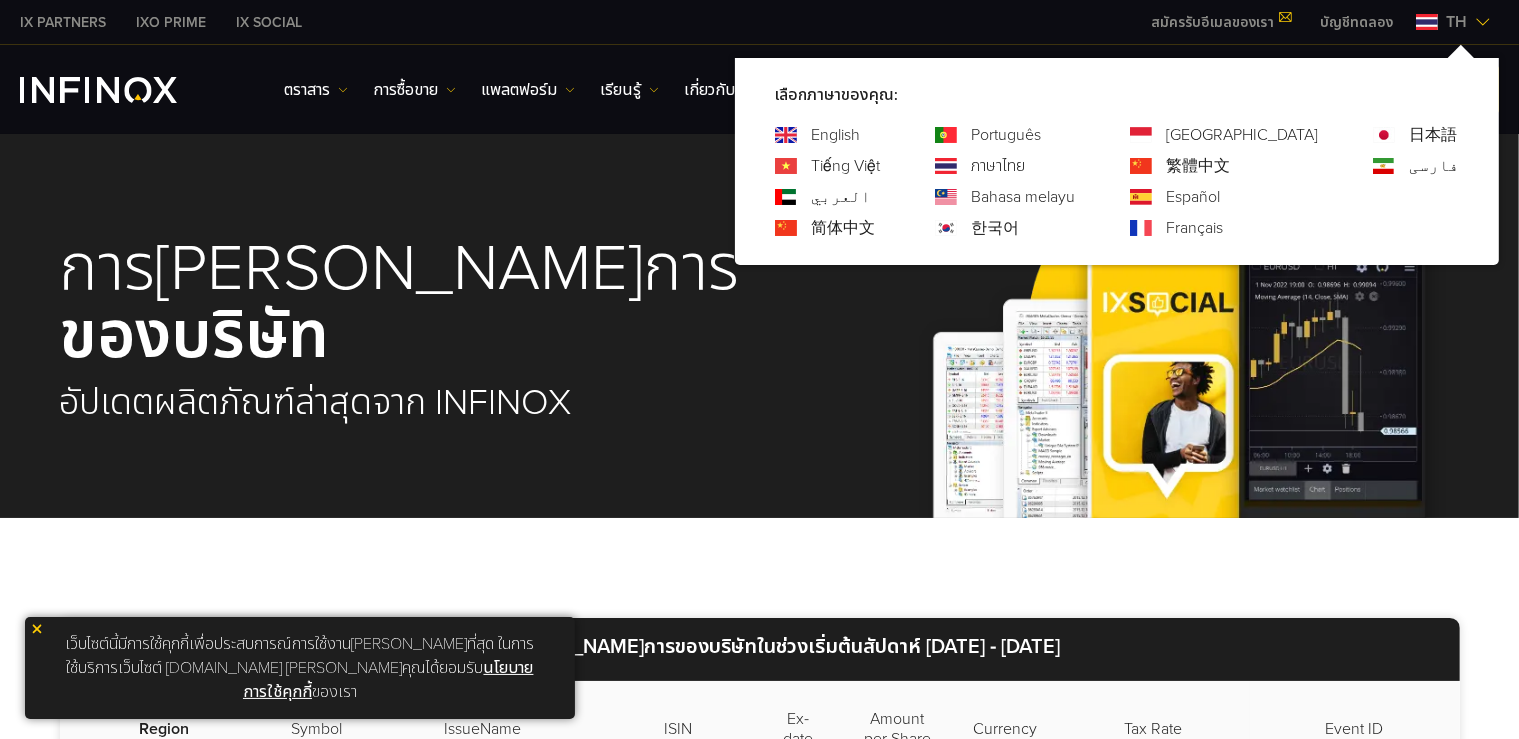 click on "English" at bounding box center (835, 135) 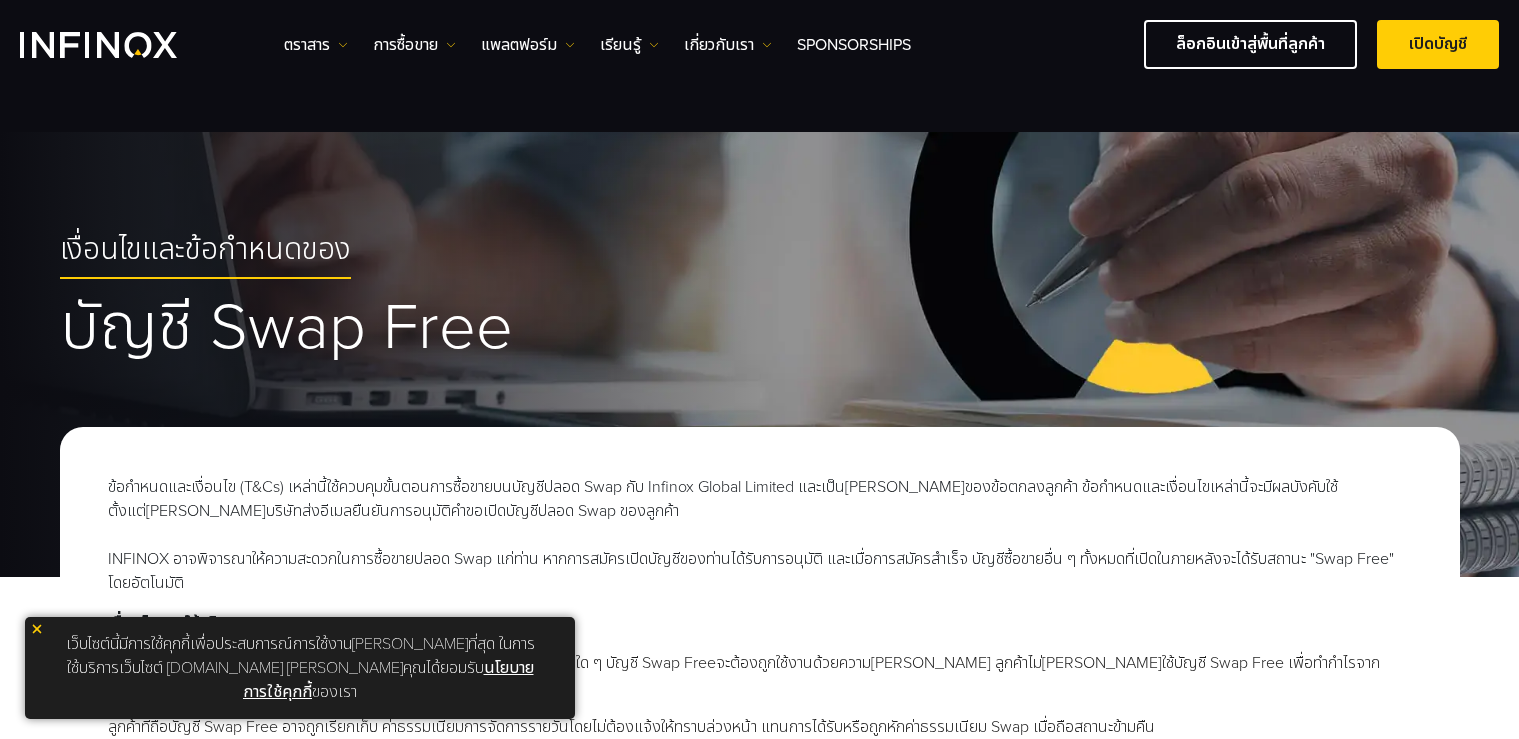 scroll, scrollTop: 1056, scrollLeft: 0, axis: vertical 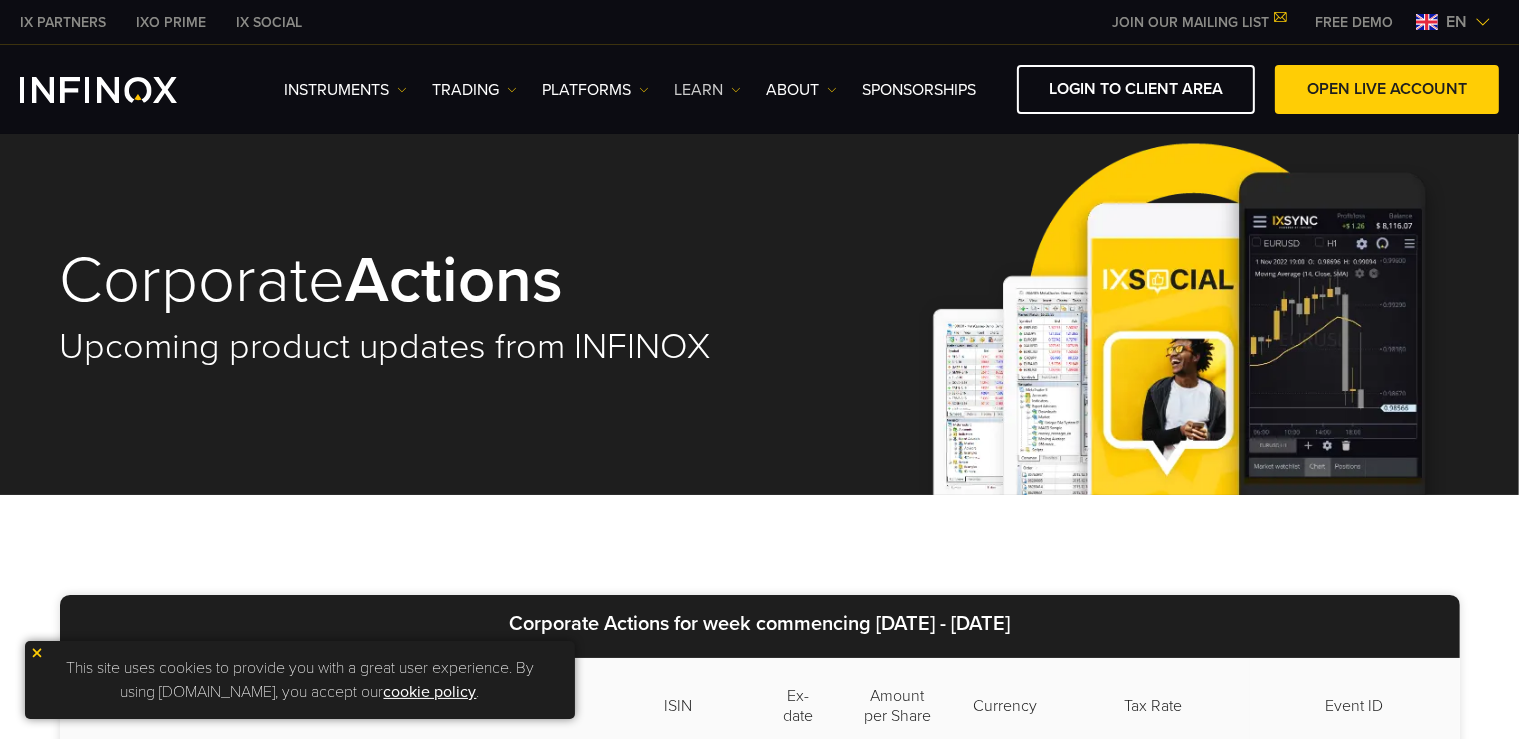 click on "Learn" at bounding box center (707, 90) 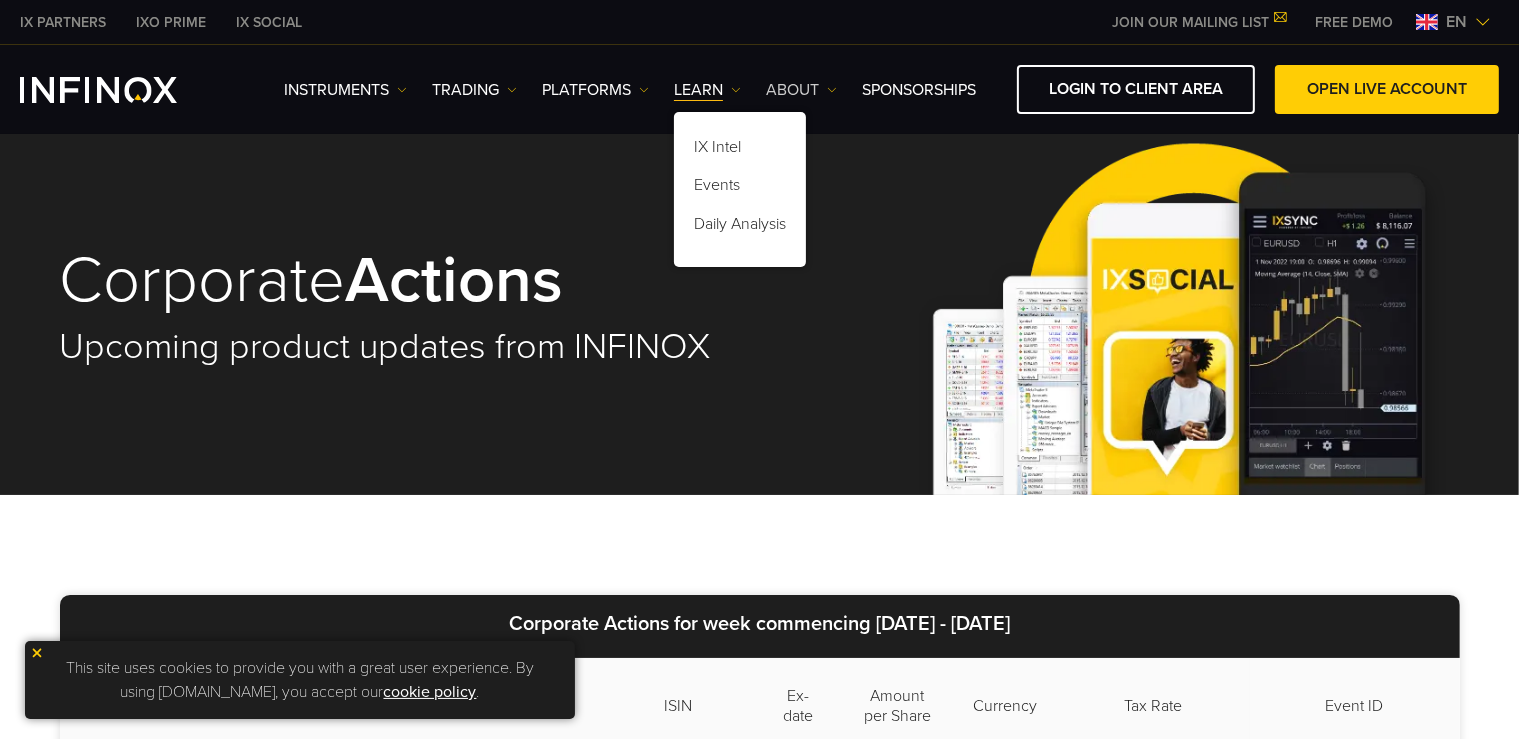 click on "ABOUT" at bounding box center (801, 90) 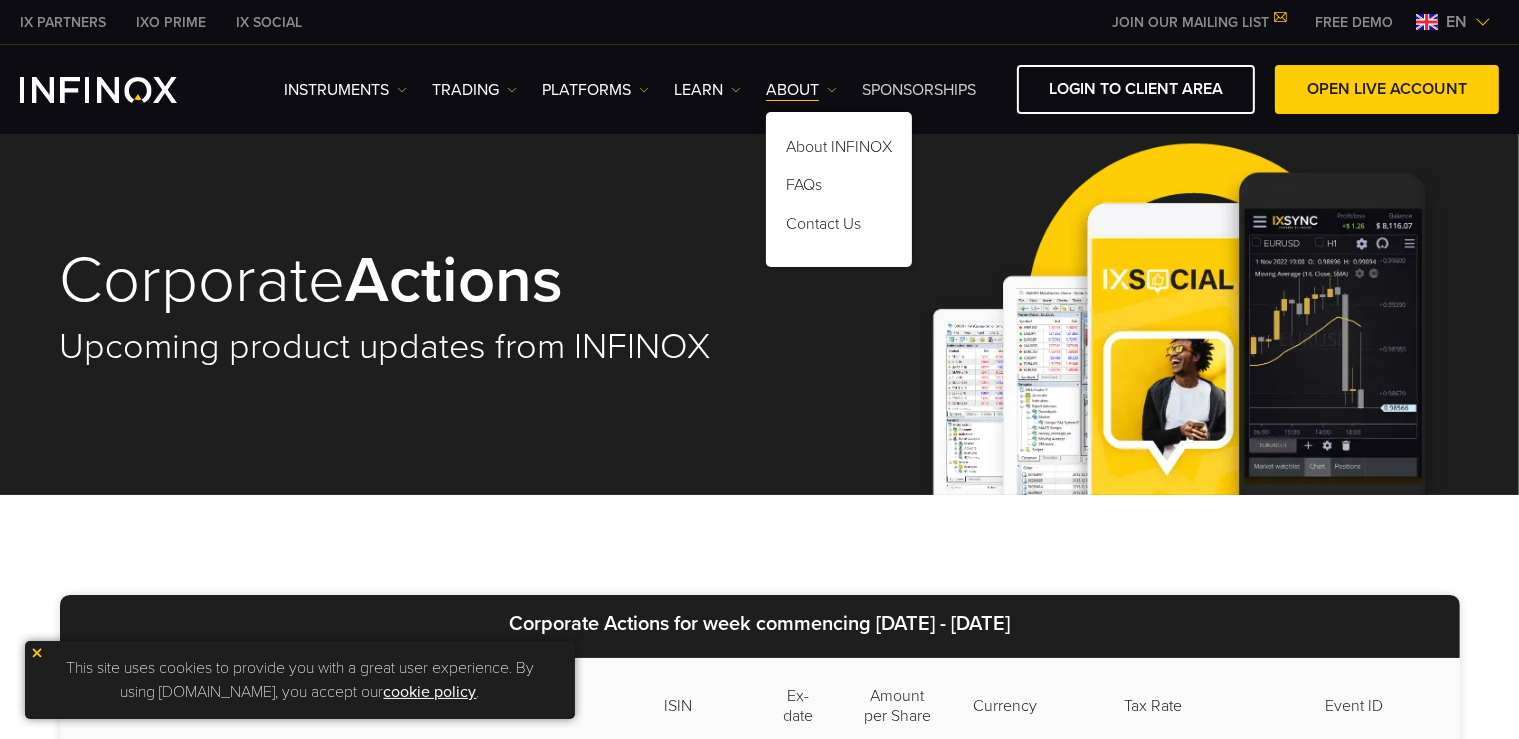 click on "SPONSORSHIPS" at bounding box center [919, 90] 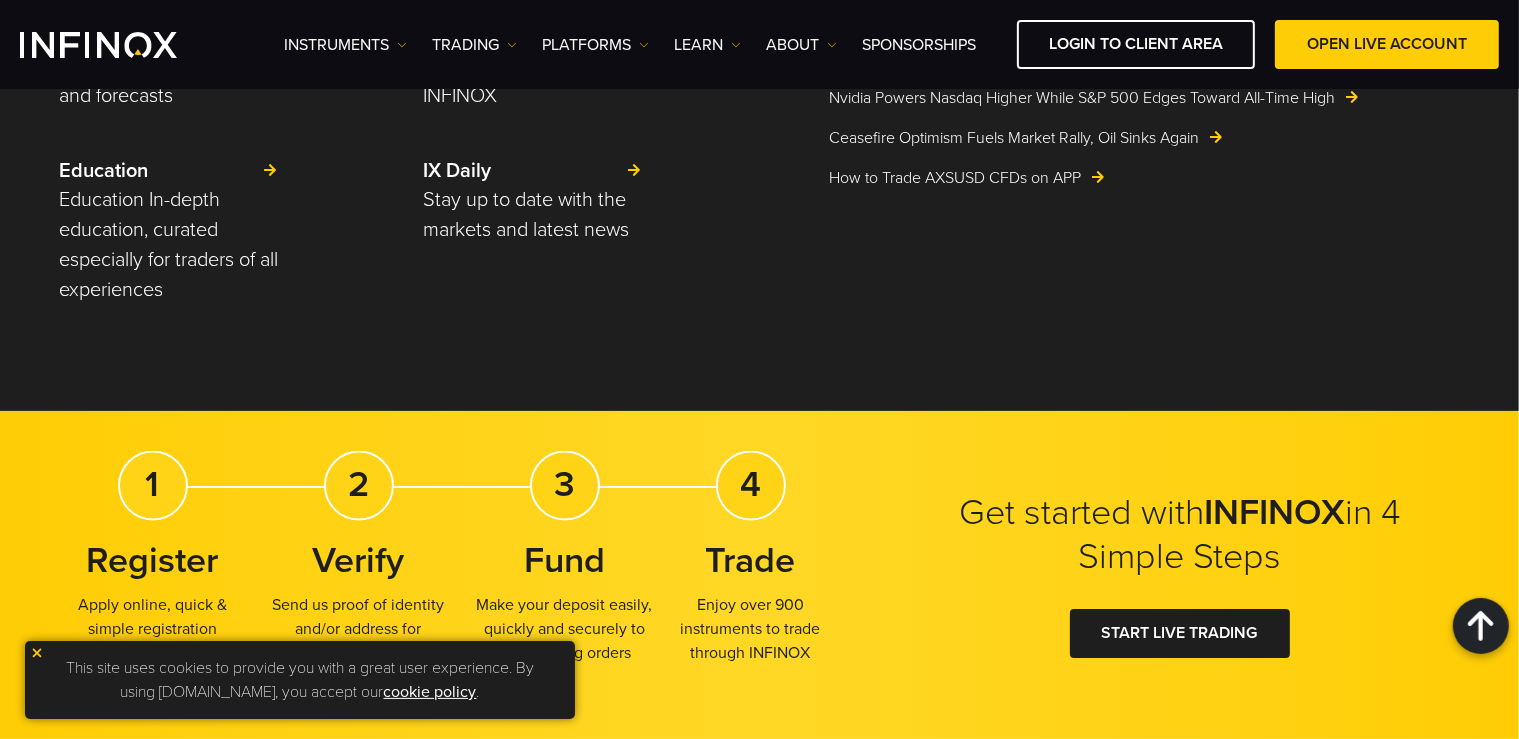scroll, scrollTop: 3619, scrollLeft: 0, axis: vertical 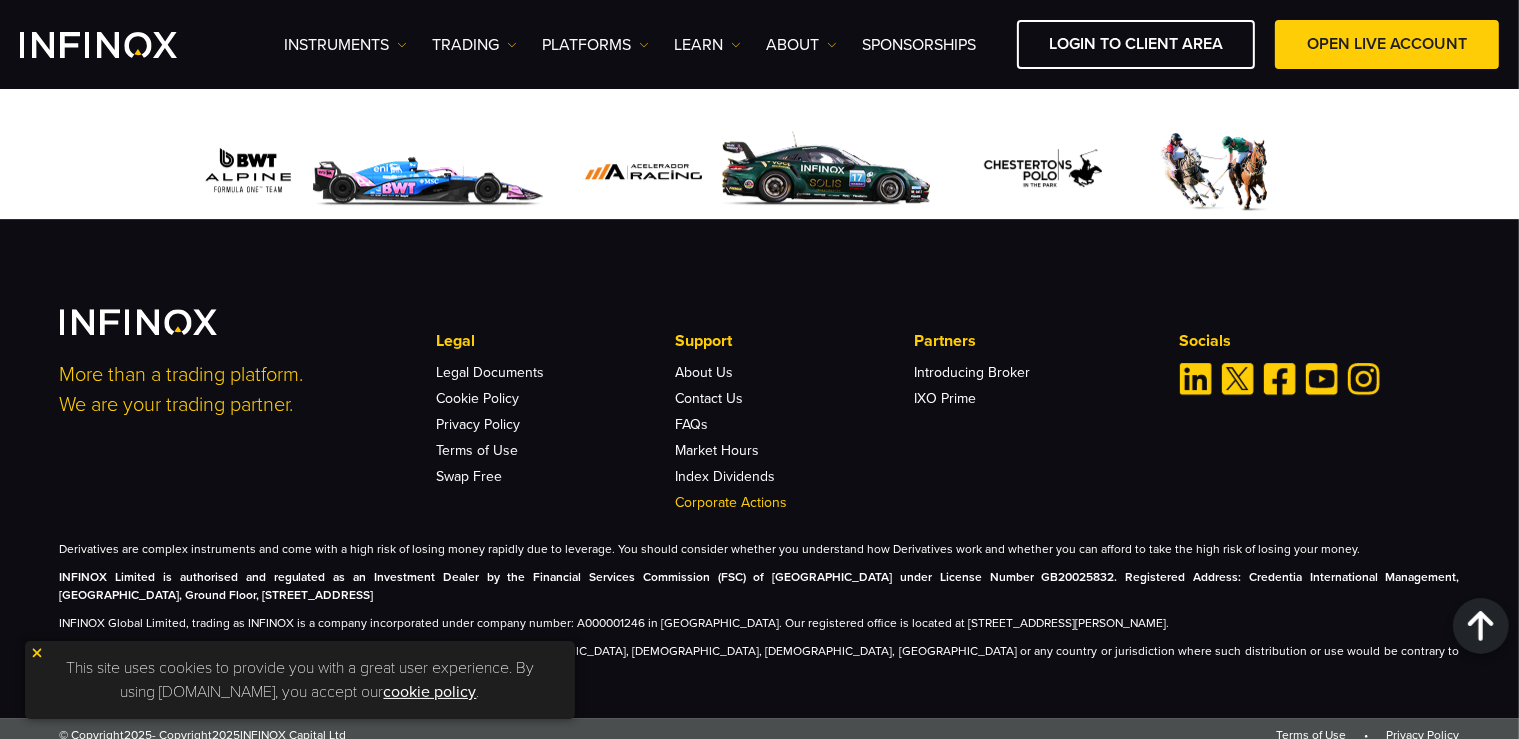 click on "Corporate Actions" at bounding box center (731, 503) 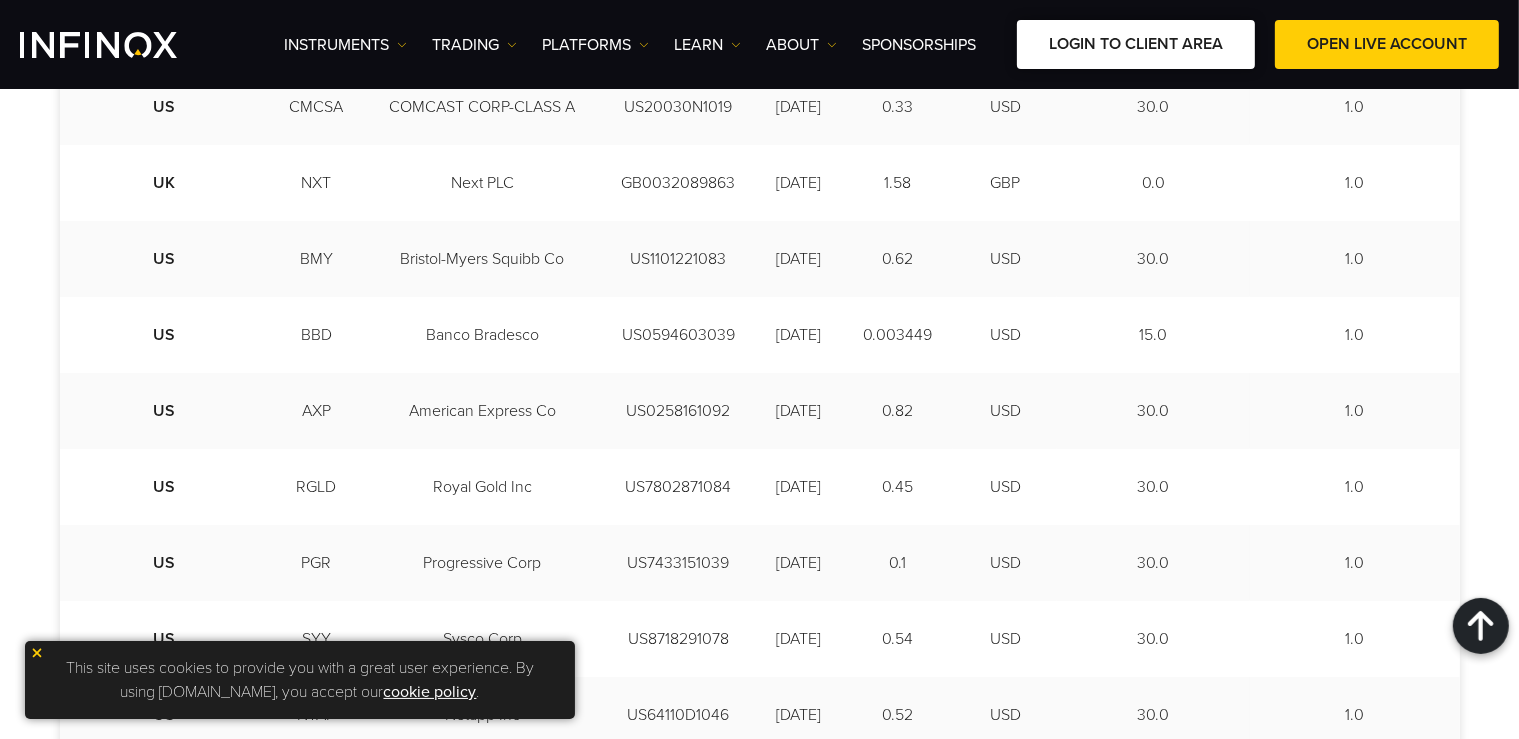 scroll, scrollTop: 1952, scrollLeft: 0, axis: vertical 